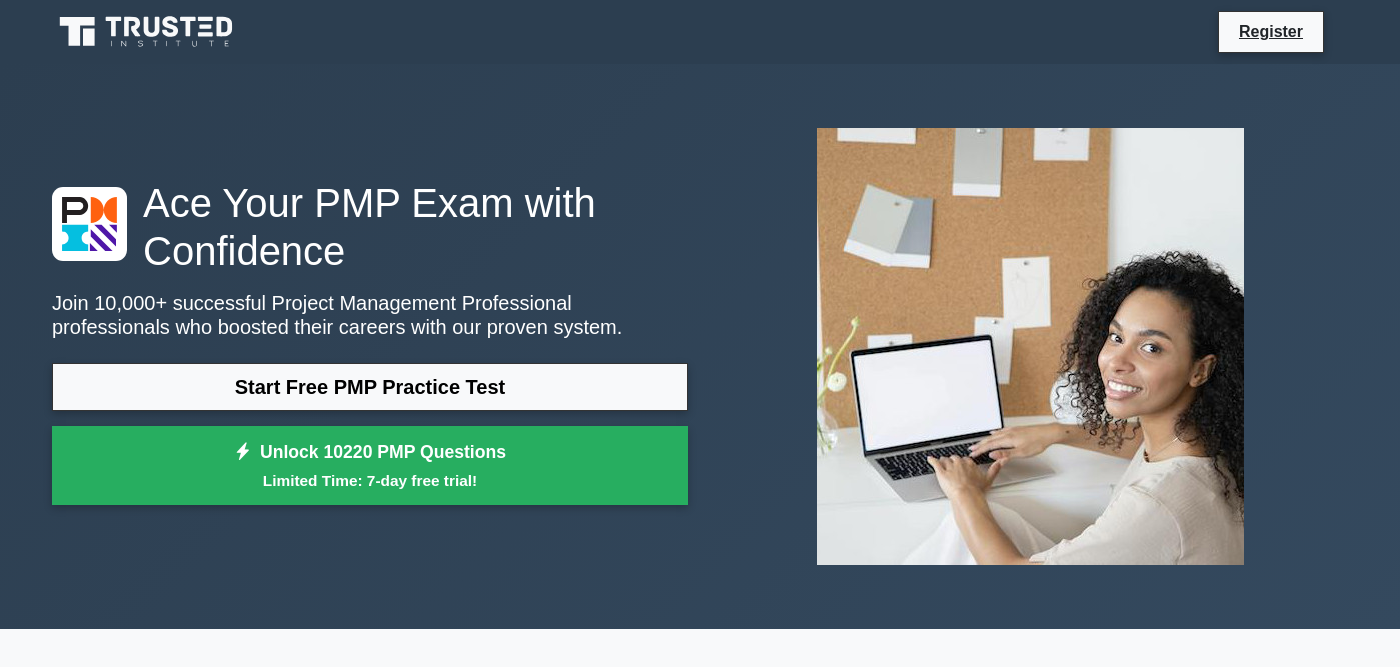 scroll, scrollTop: 0, scrollLeft: 0, axis: both 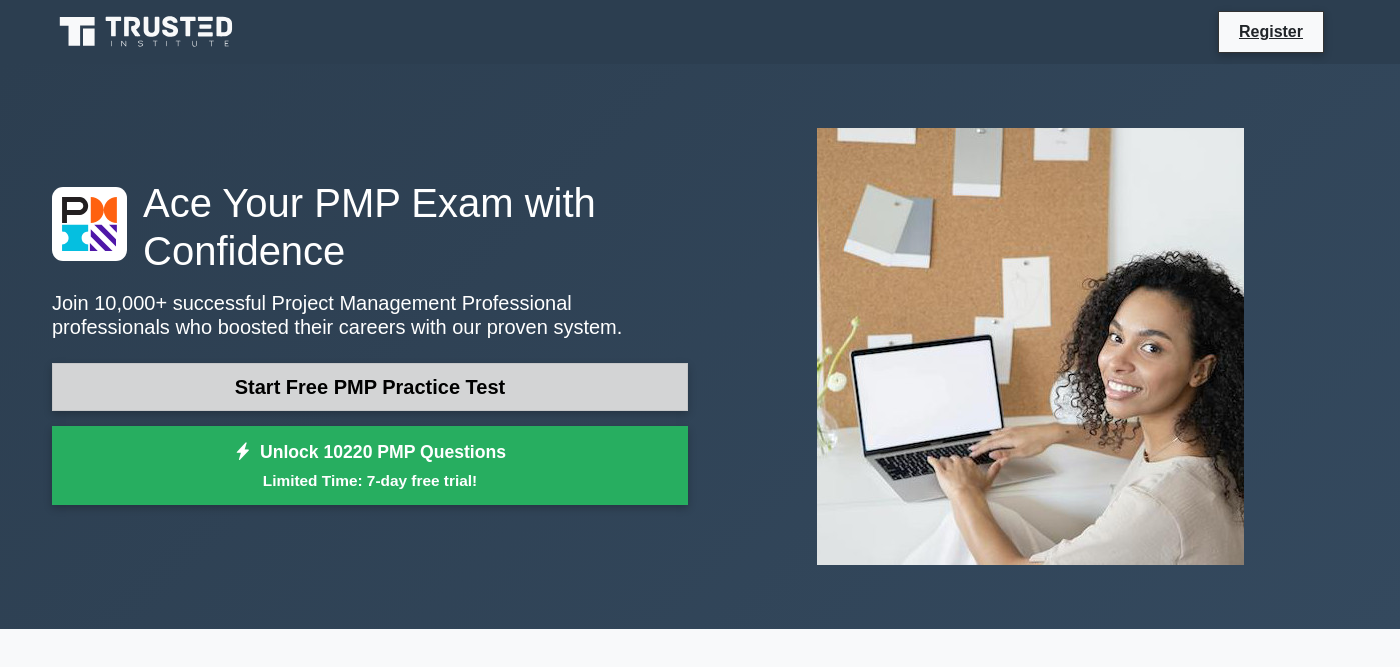 click on "Start Free PMP Practice Test" at bounding box center [370, 387] 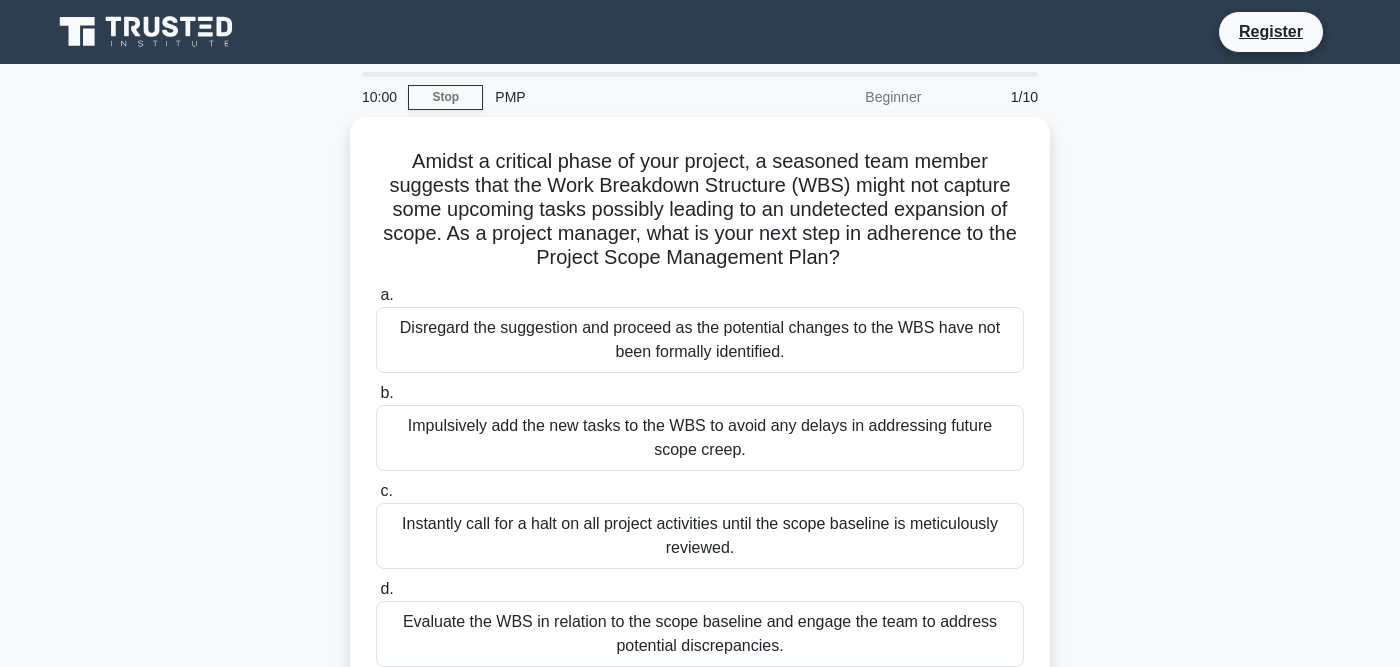 scroll, scrollTop: 0, scrollLeft: 0, axis: both 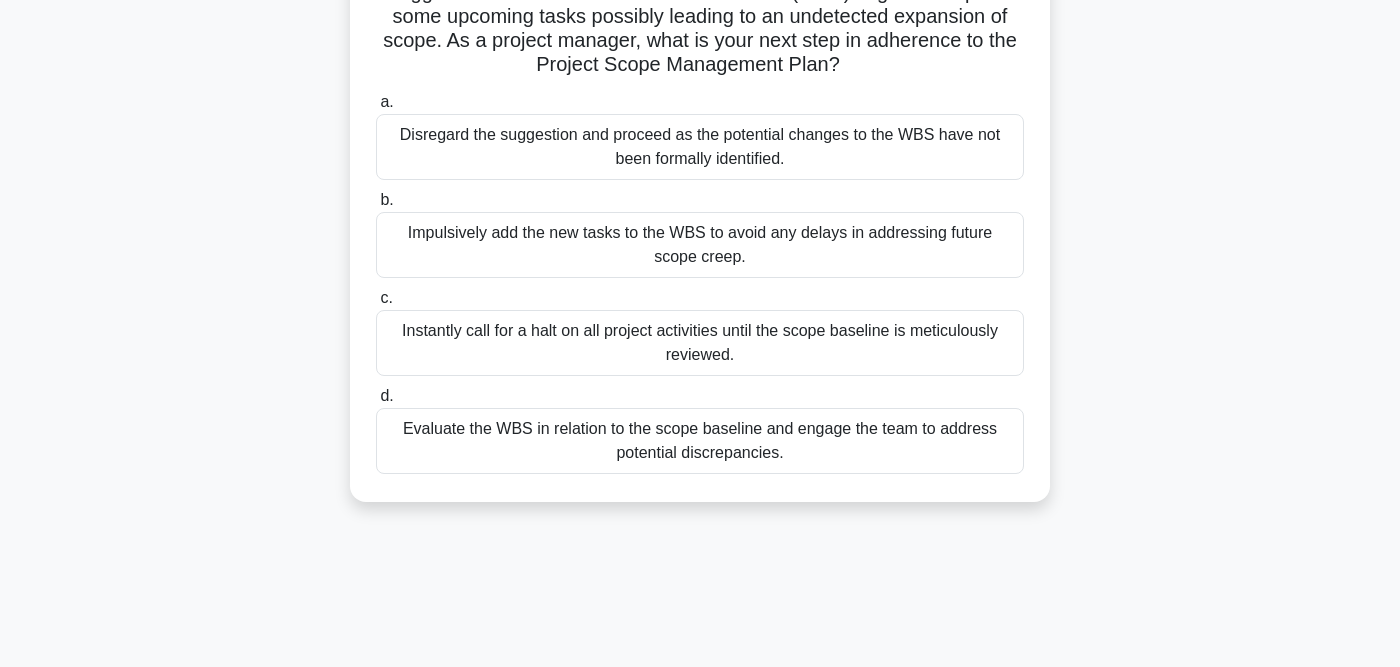 click on "Evaluate the WBS in relation to the scope baseline and engage the team to address potential discrepancies." at bounding box center (700, 441) 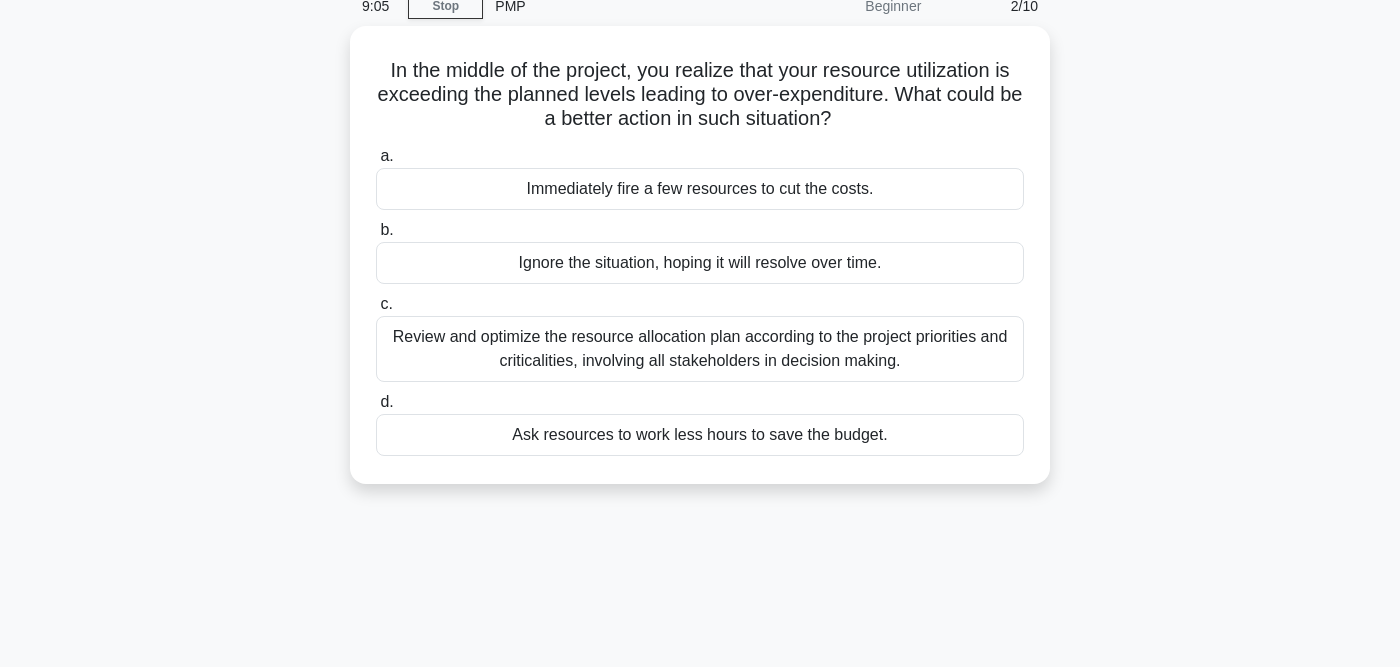 scroll, scrollTop: 0, scrollLeft: 0, axis: both 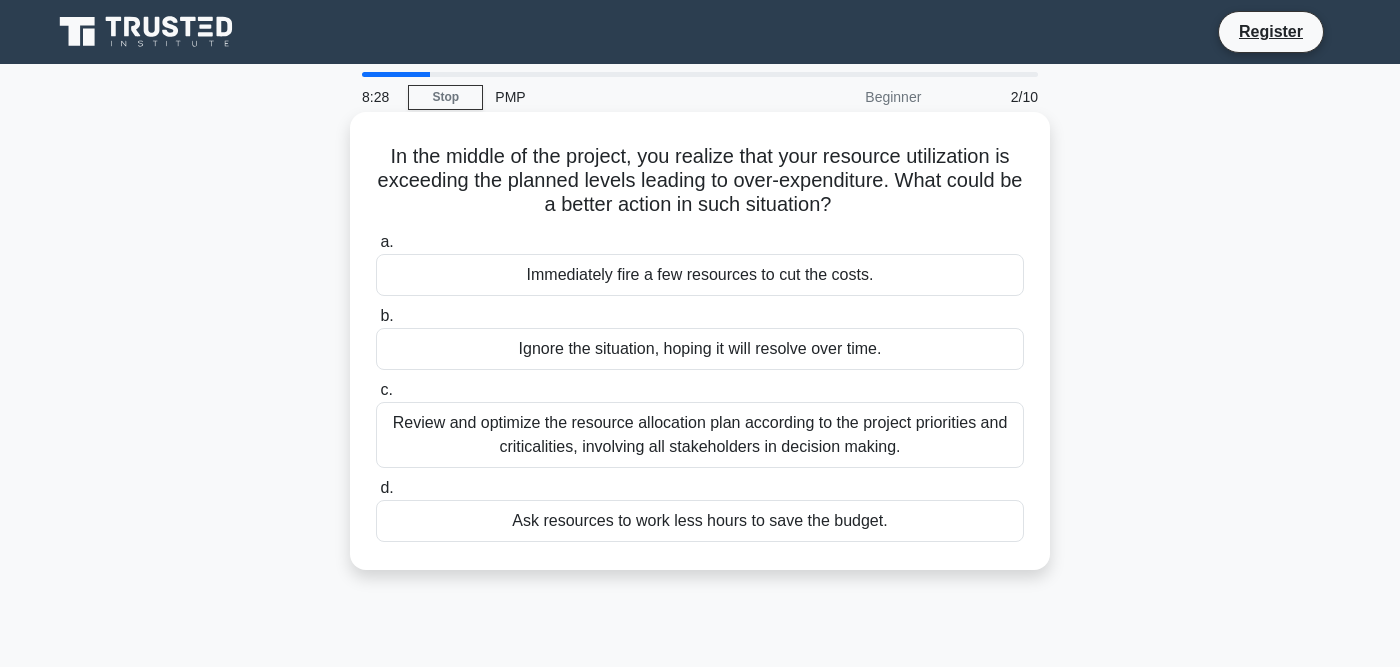 click on "Review and optimize the resource allocation plan according to the project priorities and criticalities, involving all stakeholders in decision making." at bounding box center [700, 435] 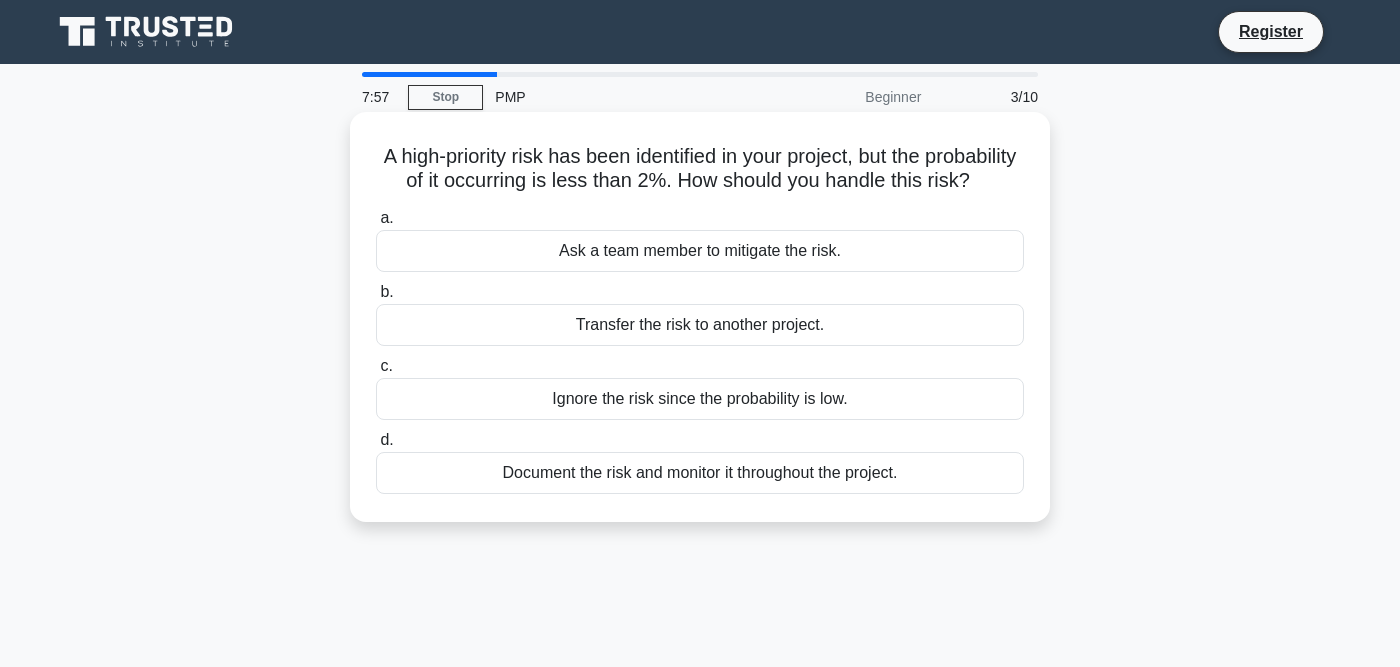 click on "Document the risk and monitor it throughout the project." at bounding box center (700, 473) 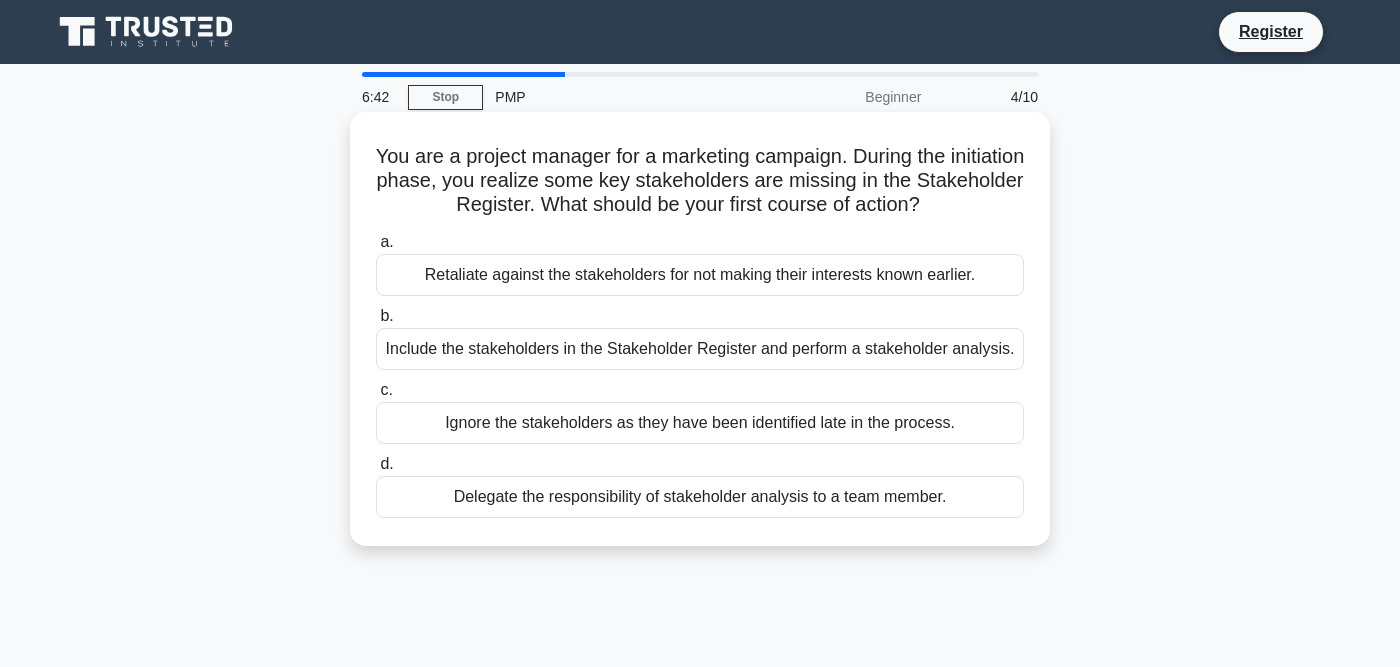 click on "Delegate the responsibility of stakeholder analysis to a team member." at bounding box center (700, 497) 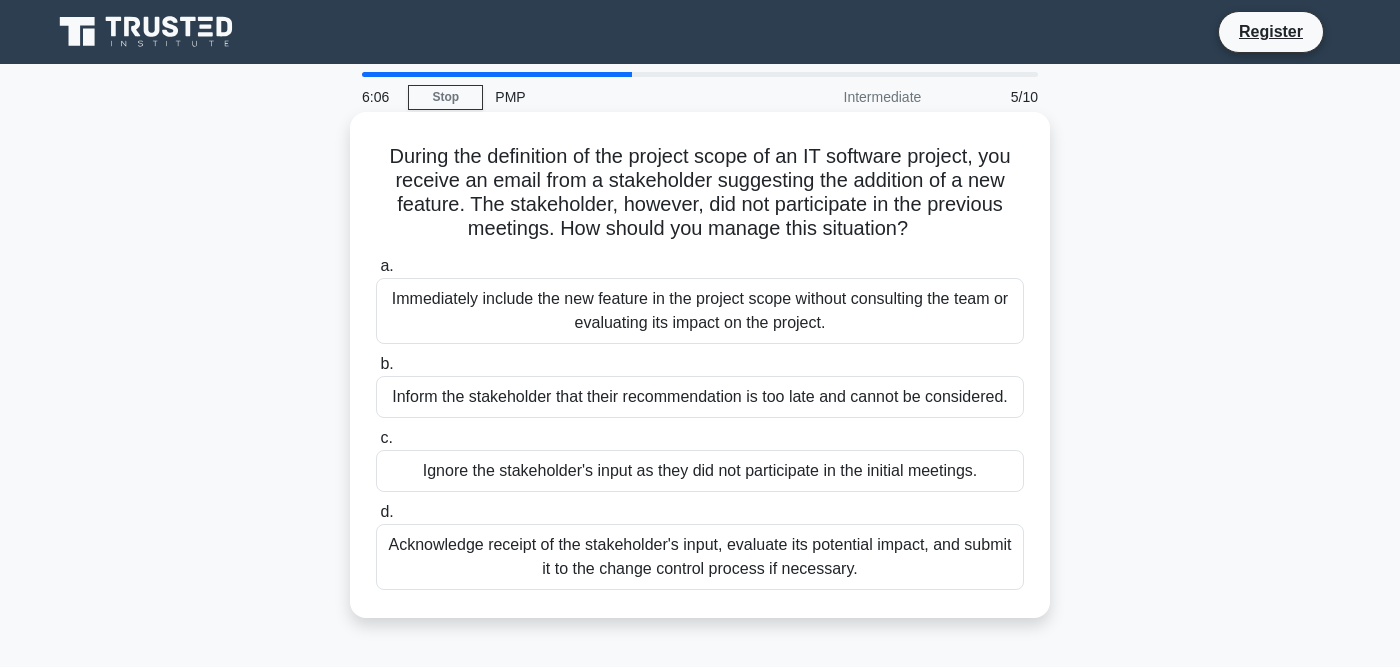 click on "Acknowledge receipt of the stakeholder's input, evaluate its potential impact, and submit it to the change control process if necessary." at bounding box center [700, 557] 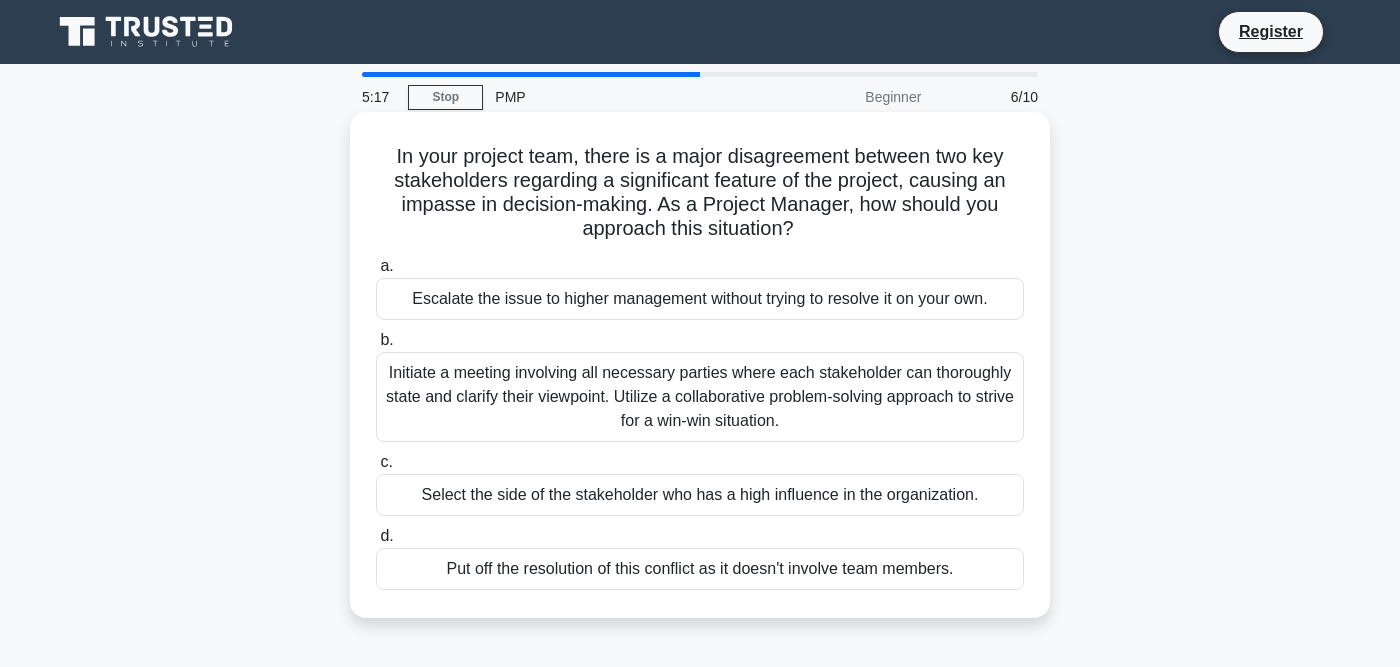 click on "Initiate a meeting involving all necessary parties where each stakeholder can thoroughly state and clarify their viewpoint. Utilize a collaborative problem-solving approach to strive for a win-win situation." at bounding box center (700, 397) 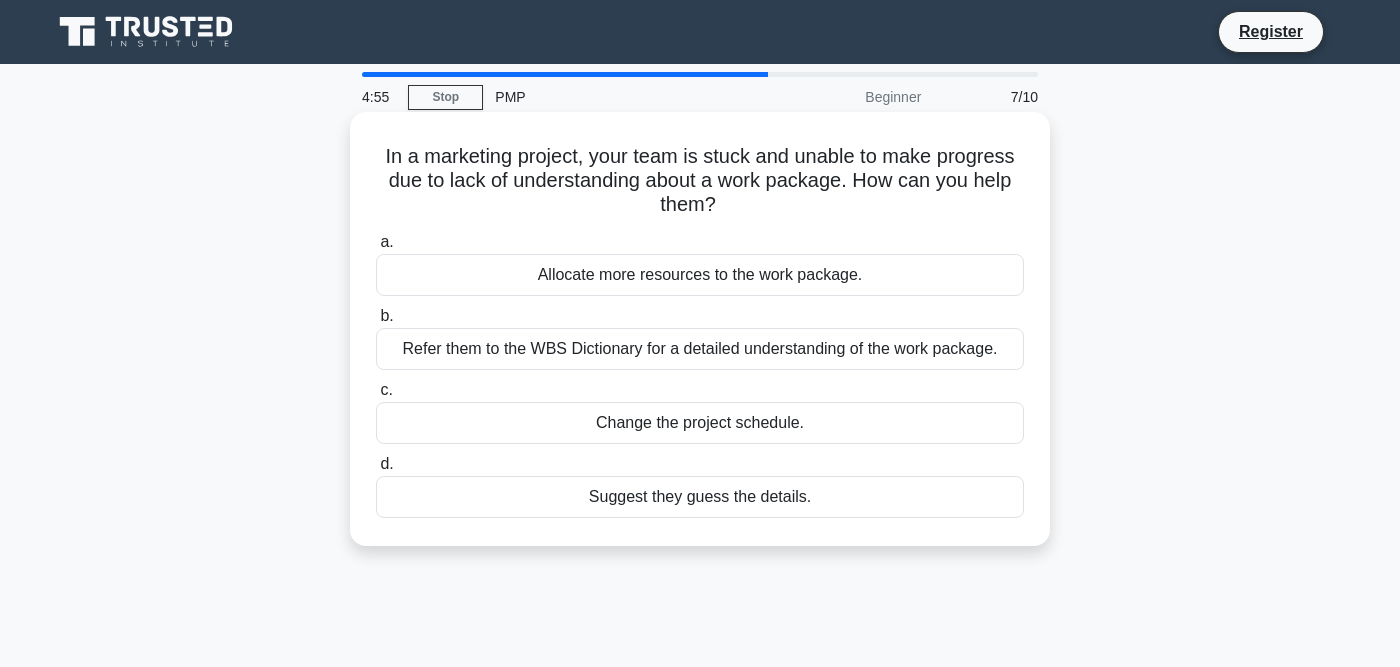 click on "Refer them to the WBS Dictionary for a detailed understanding of the work package." at bounding box center [700, 349] 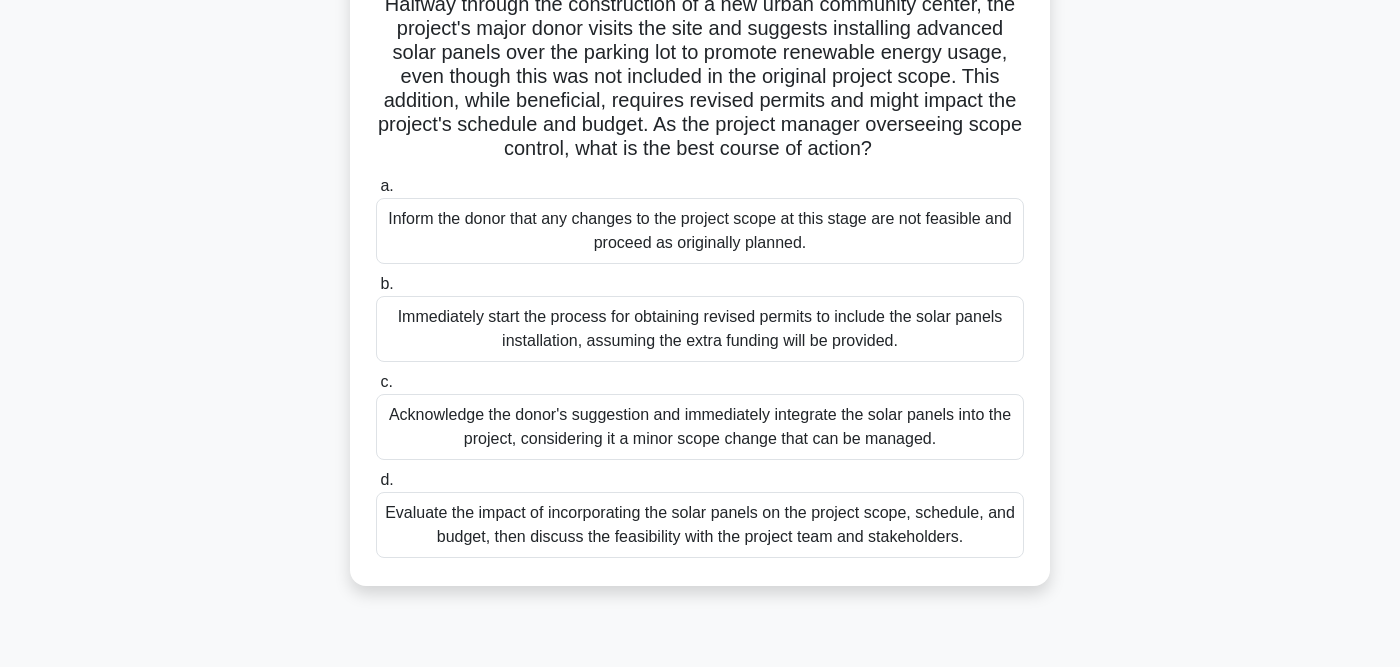scroll, scrollTop: 169, scrollLeft: 0, axis: vertical 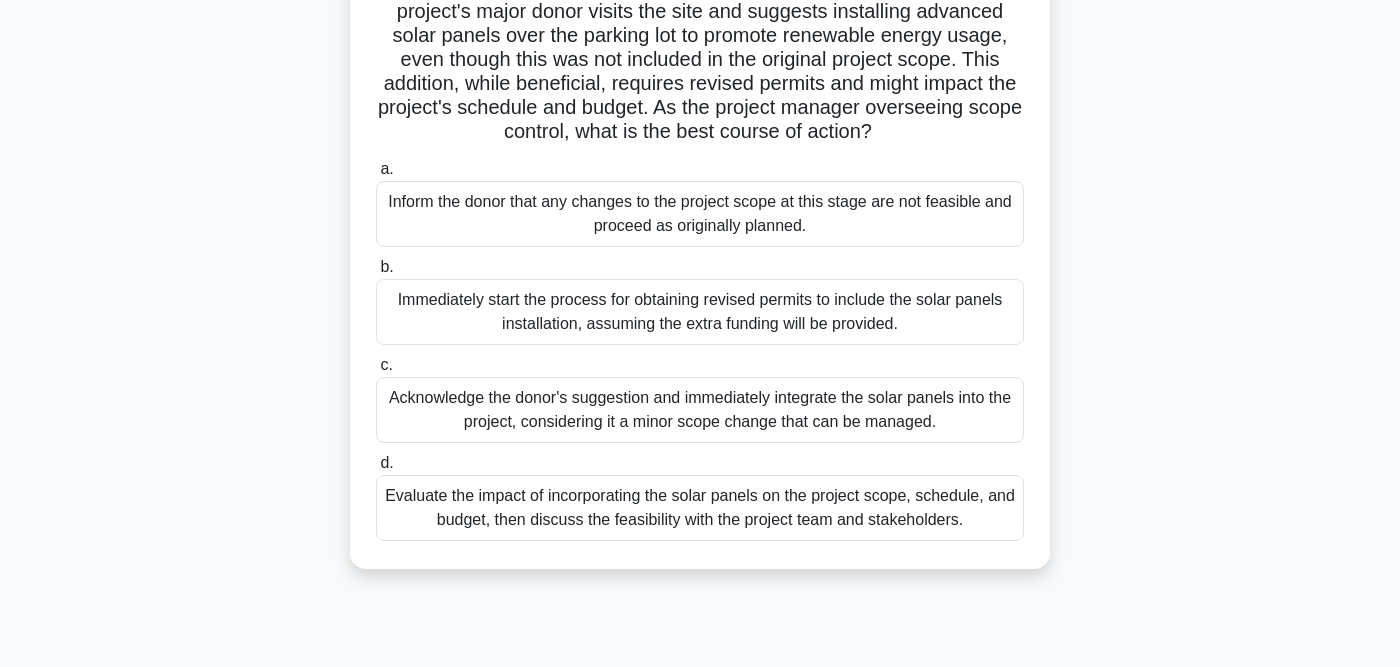 click on "Evaluate the impact of incorporating the solar panels on the project scope, schedule, and budget, then discuss the feasibility with the project team and stakeholders." at bounding box center [700, 508] 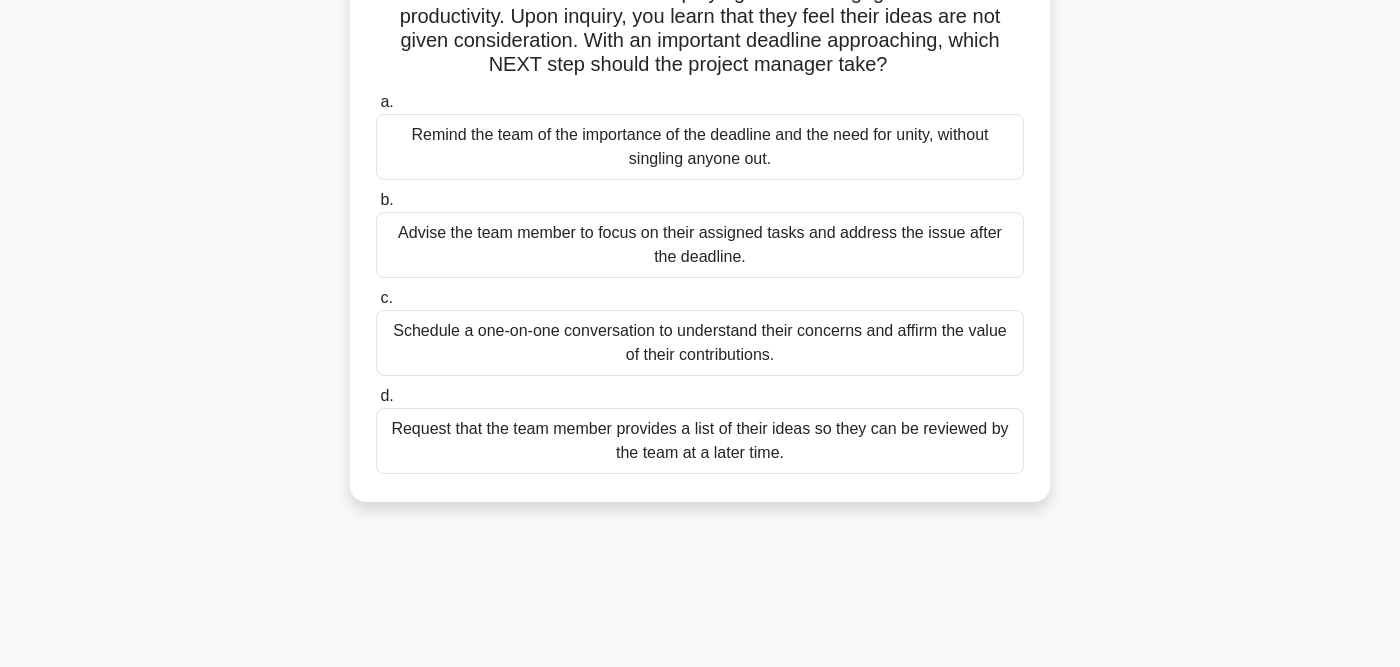 scroll, scrollTop: 0, scrollLeft: 0, axis: both 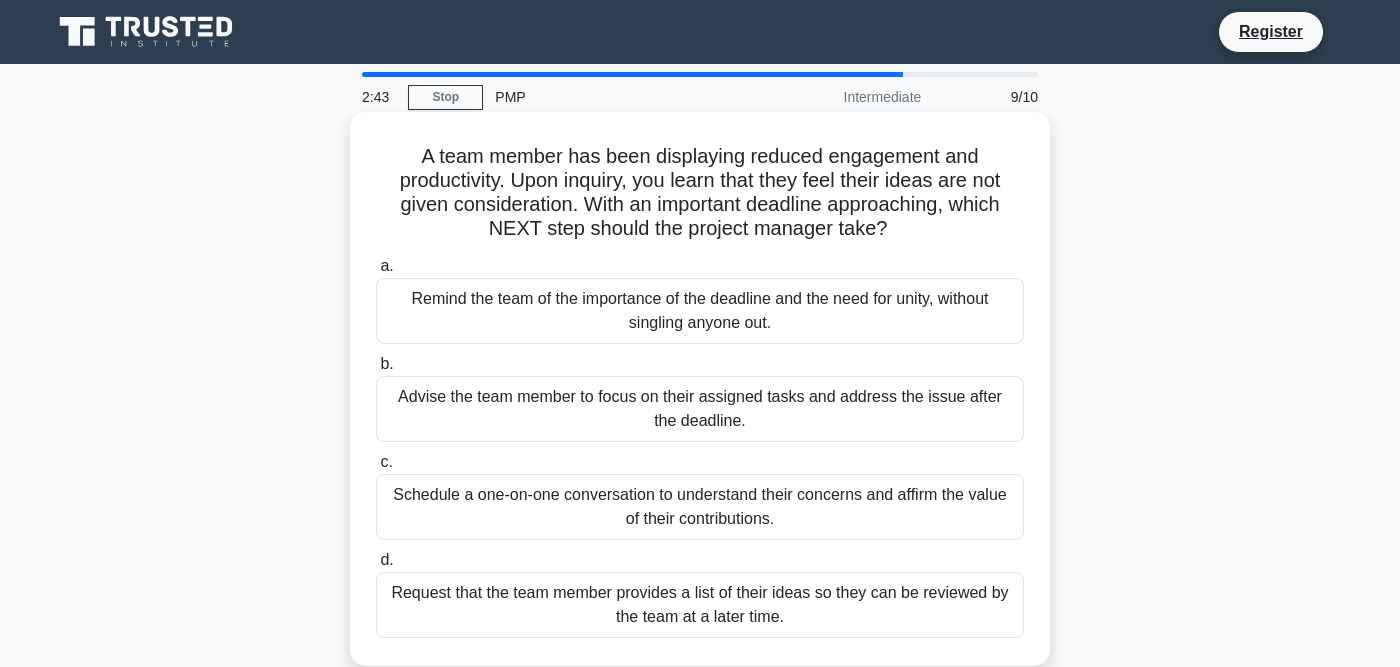click on "Schedule a one-on-one conversation to understand their concerns and affirm the value of their contributions." at bounding box center [700, 507] 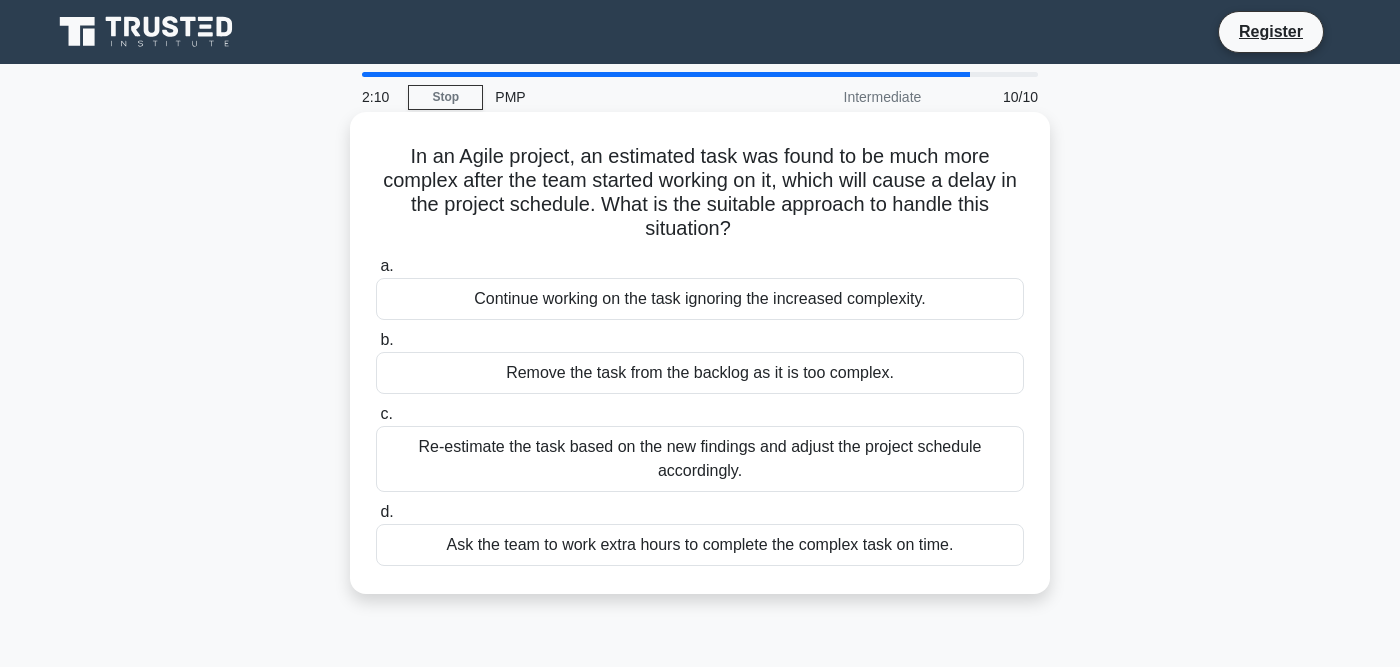 click on "Re-estimate the task based on the new findings and adjust the project schedule accordingly." at bounding box center (700, 459) 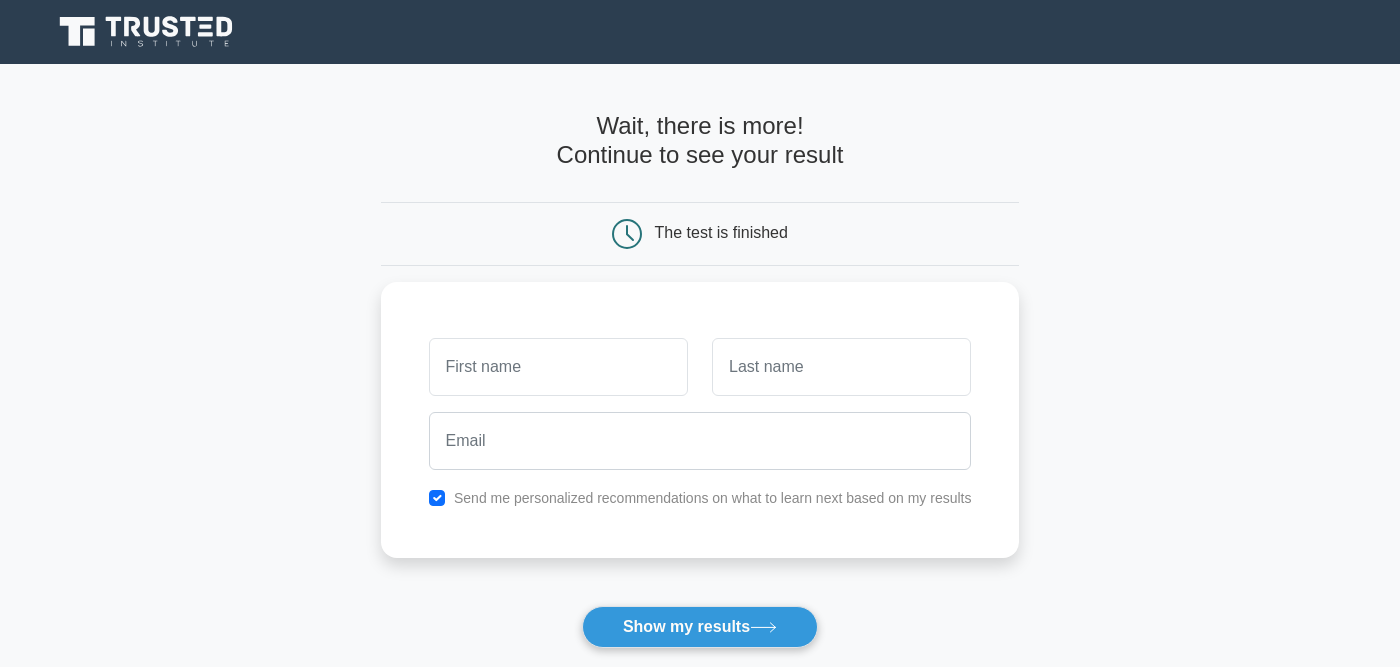 scroll, scrollTop: 0, scrollLeft: 0, axis: both 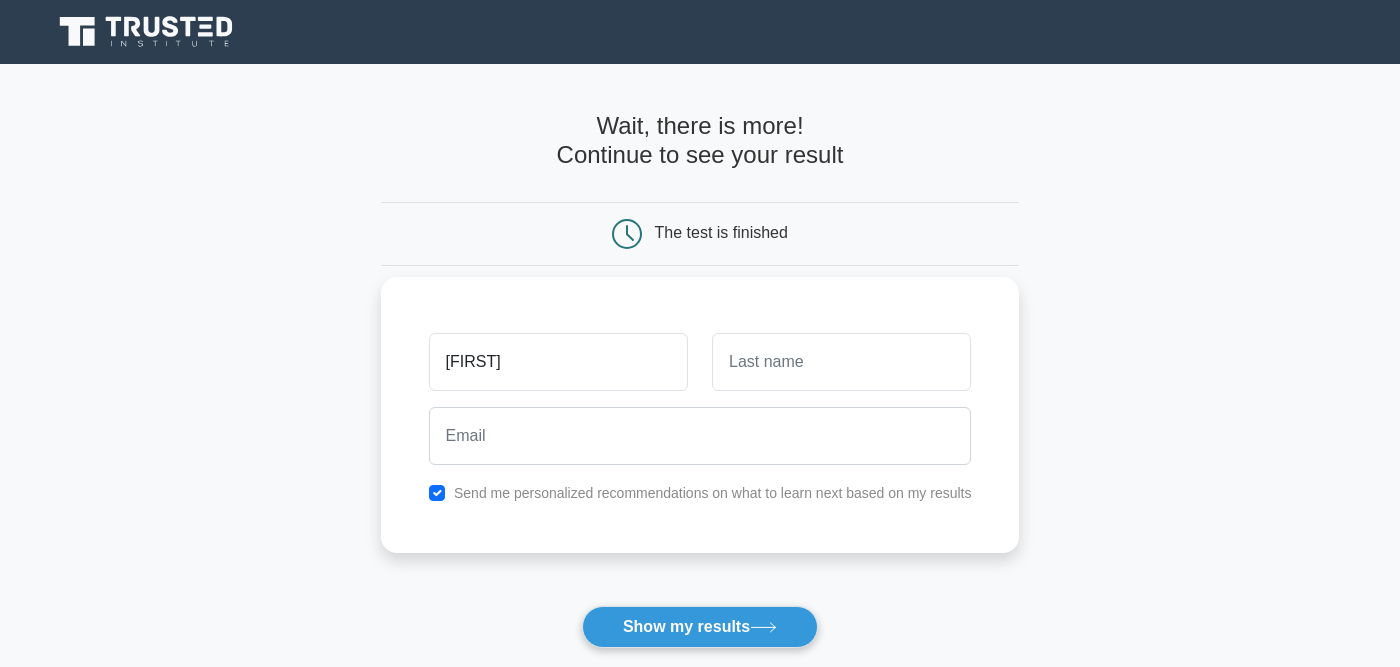 type on "[FIRST]" 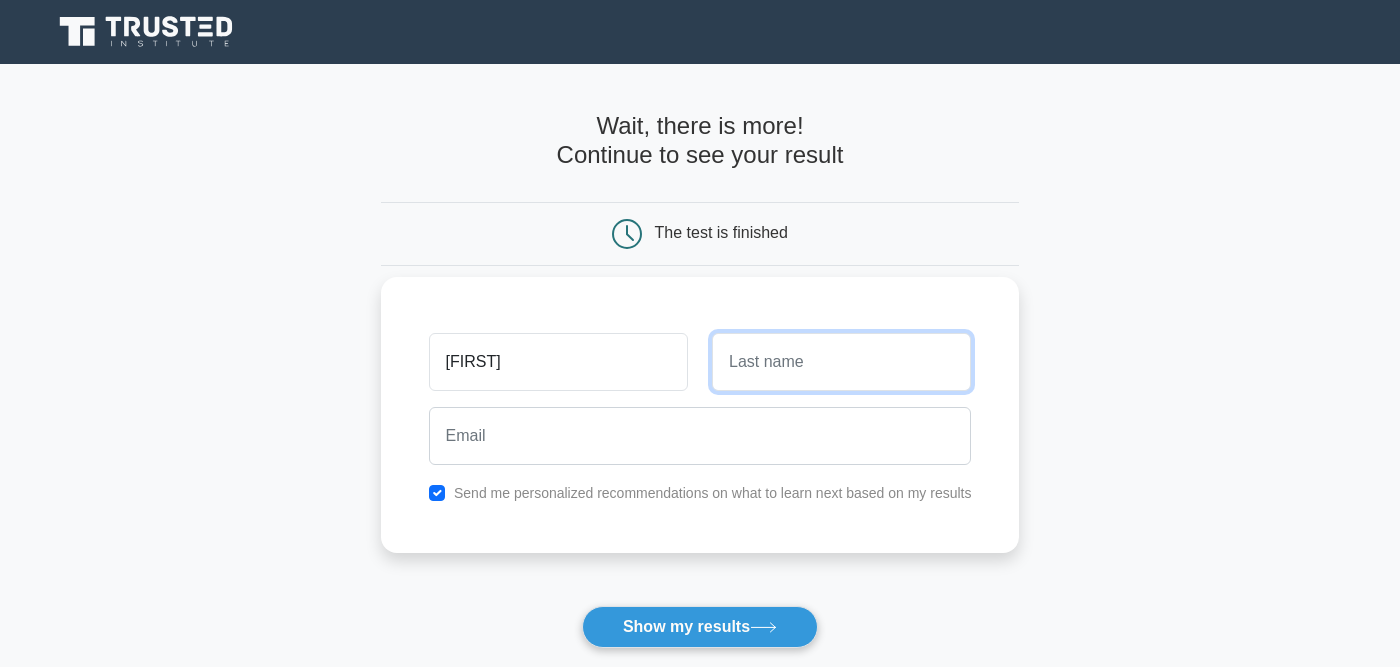 click at bounding box center (841, 362) 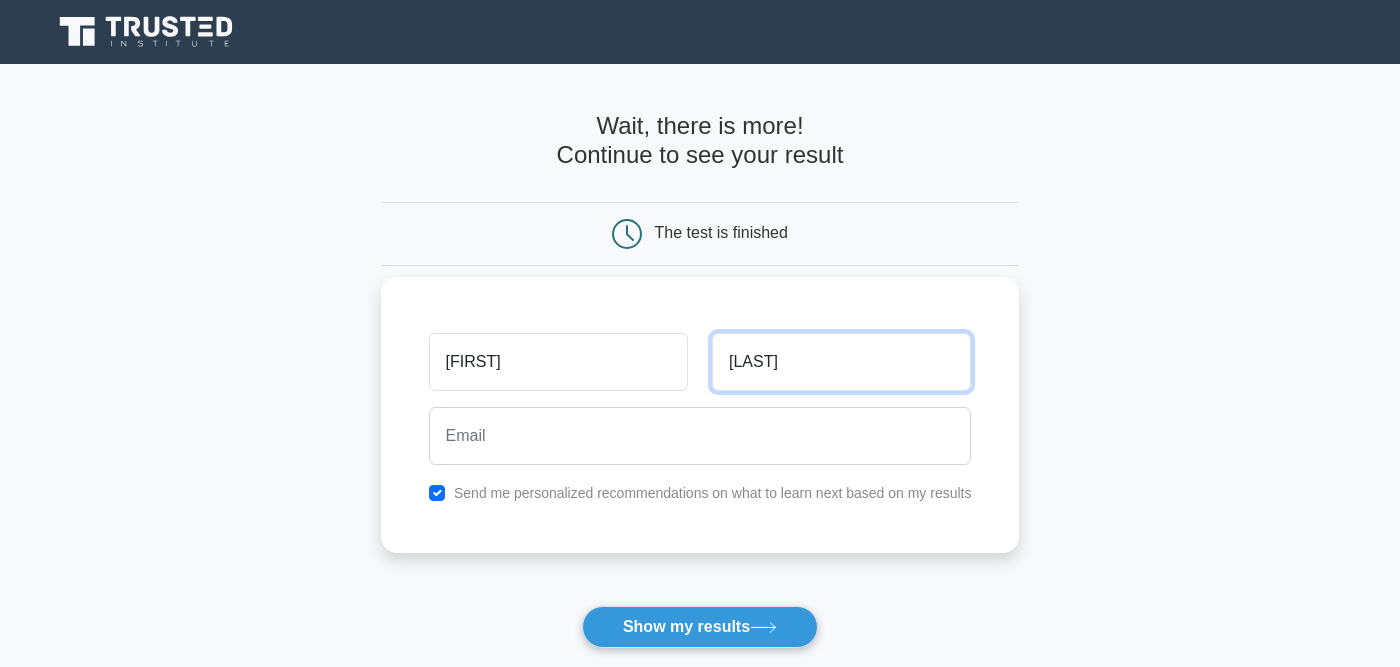 type on "[LAST]" 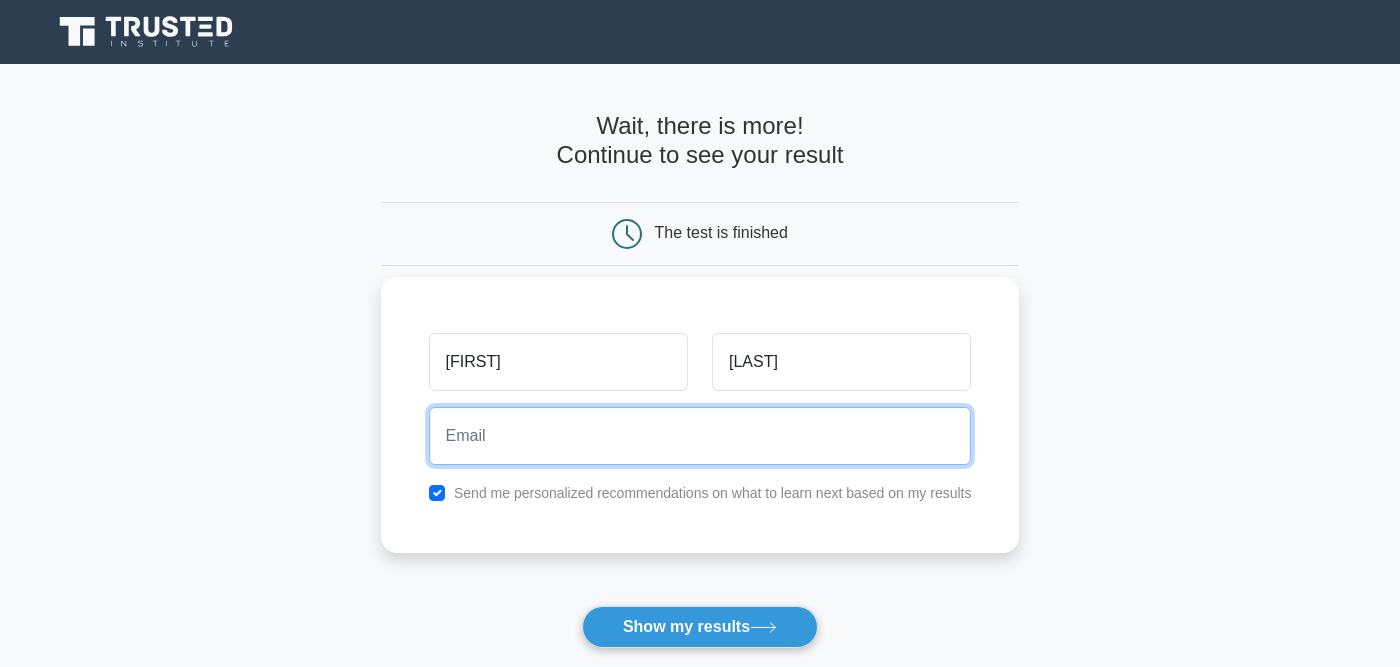 click at bounding box center (700, 436) 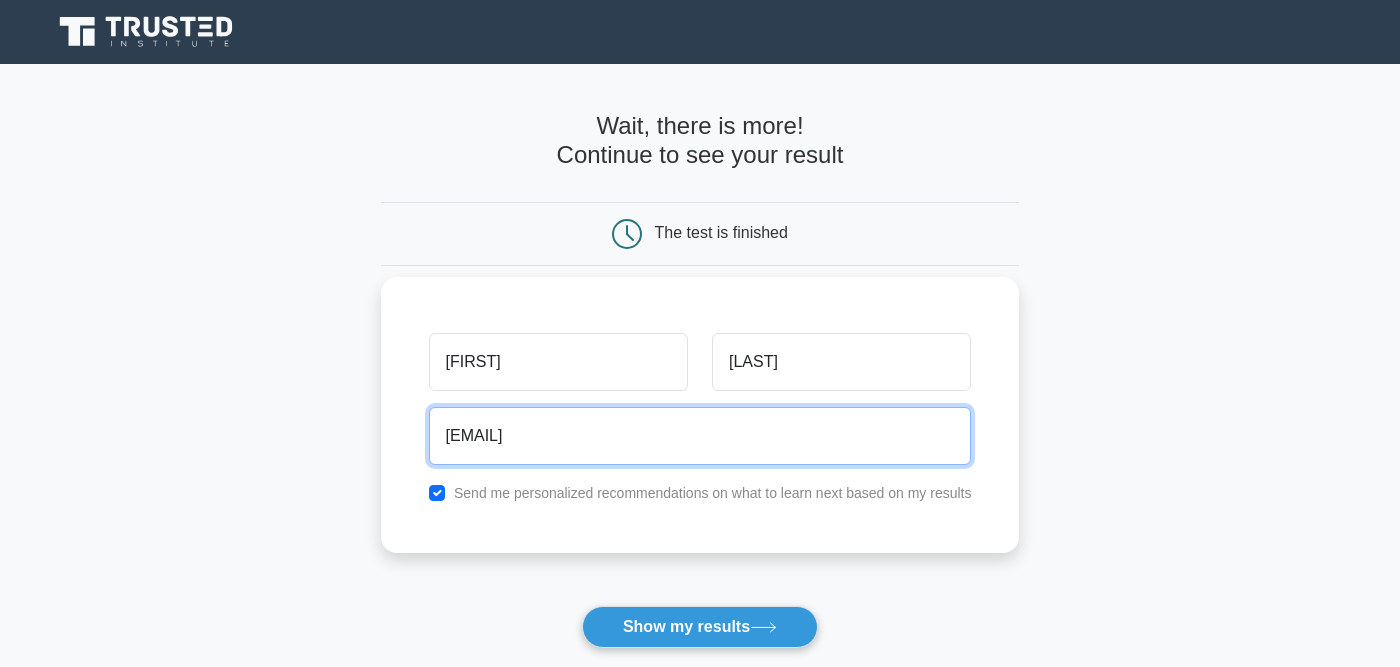 click on "[EMAIL]" at bounding box center [700, 436] 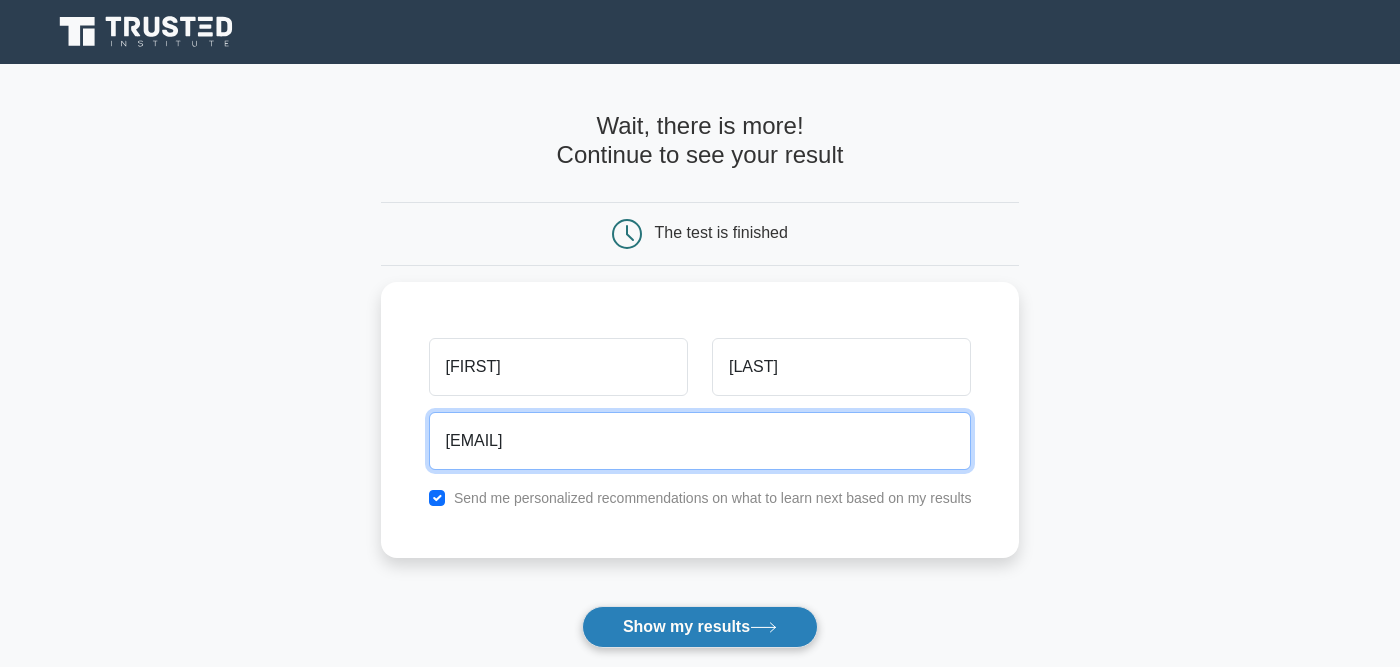 type on "[EMAIL]" 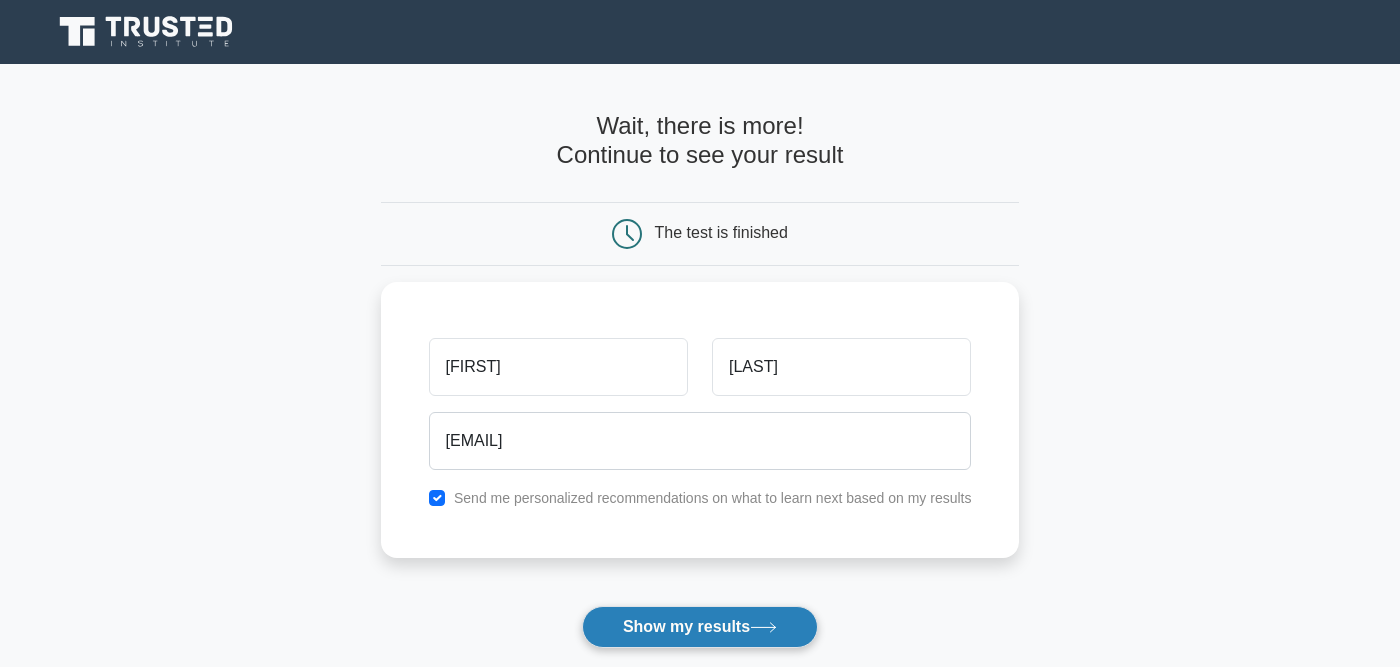 click on "Show my results" at bounding box center [700, 627] 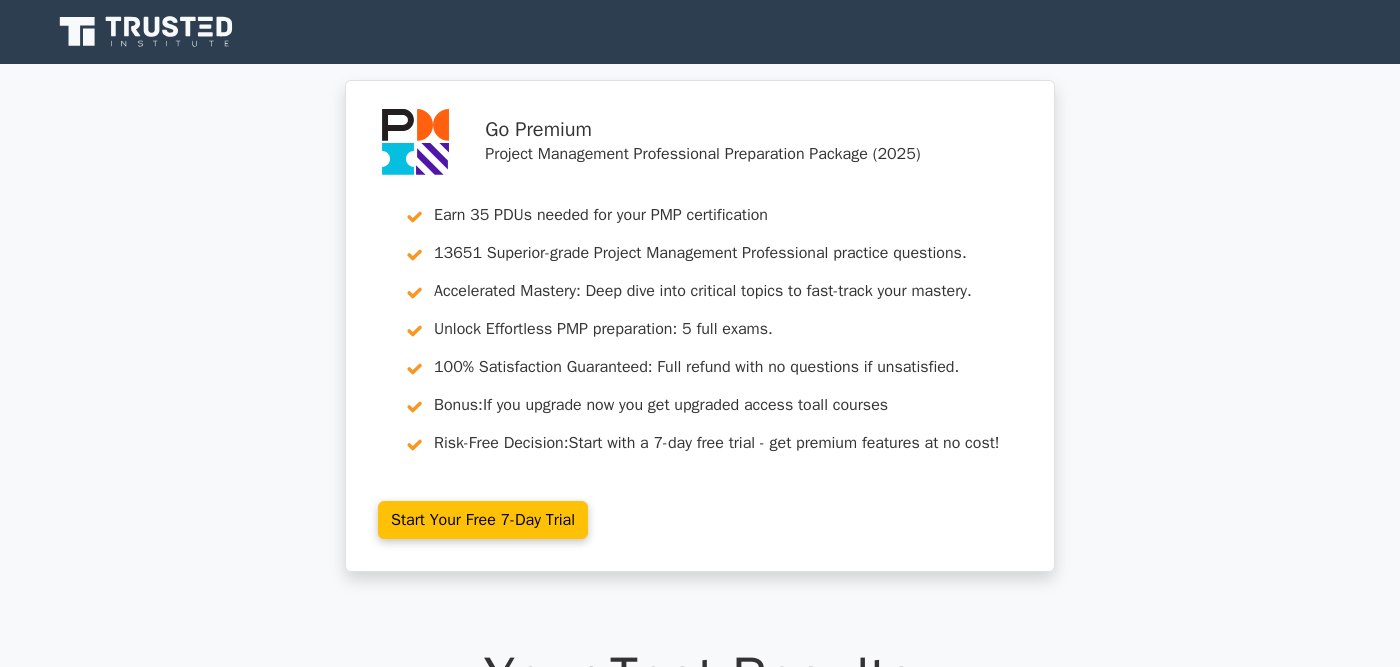 scroll, scrollTop: 0, scrollLeft: 0, axis: both 